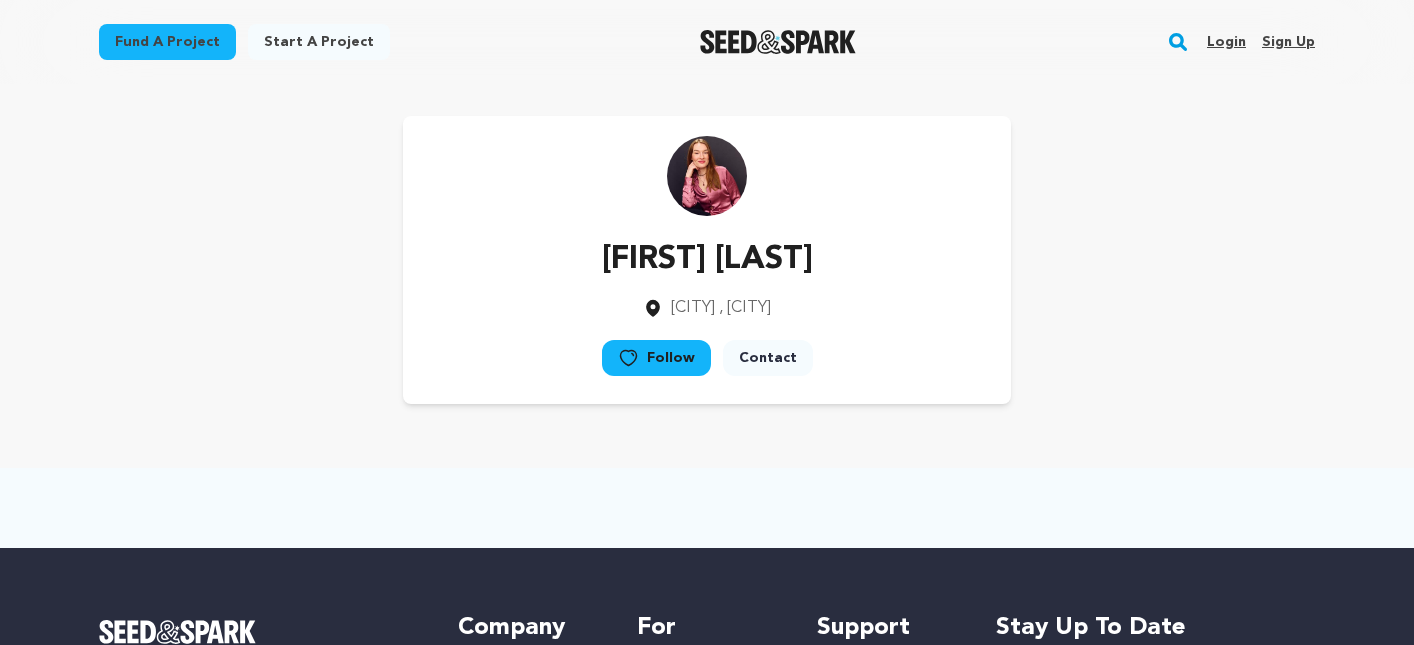 scroll, scrollTop: 0, scrollLeft: 0, axis: both 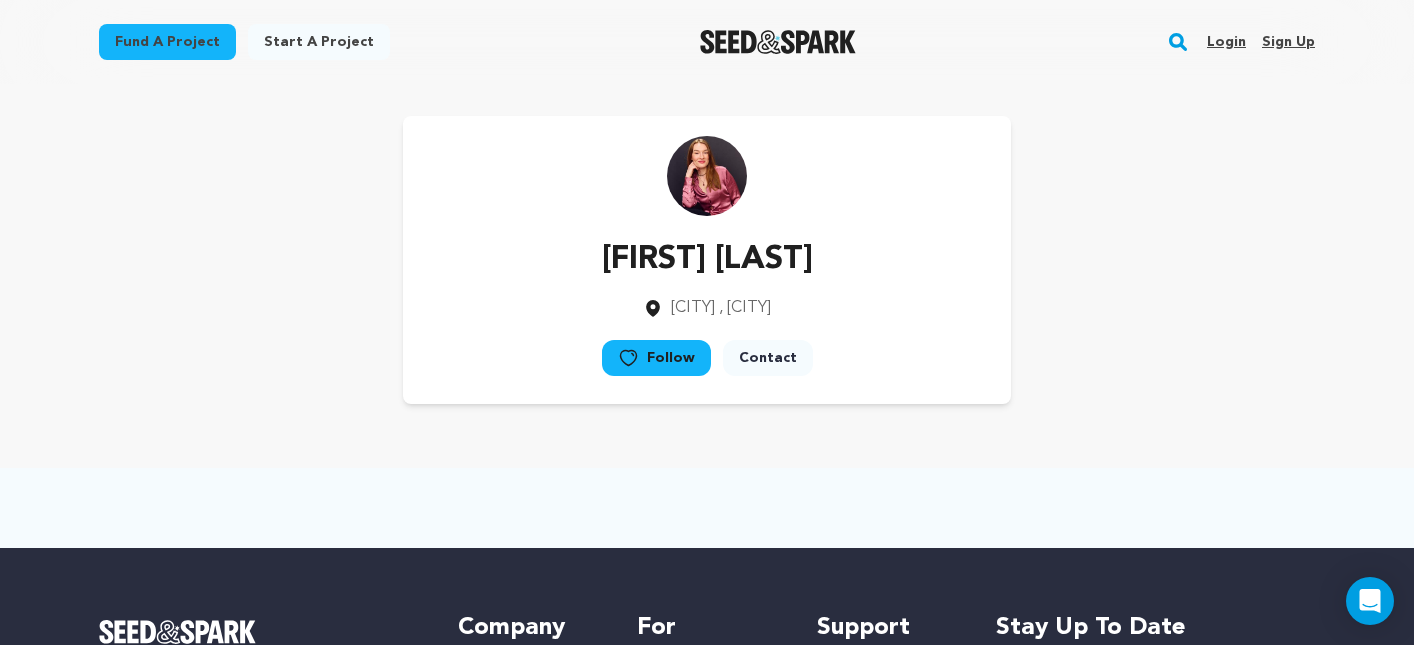 click on "Login" at bounding box center [1226, 42] 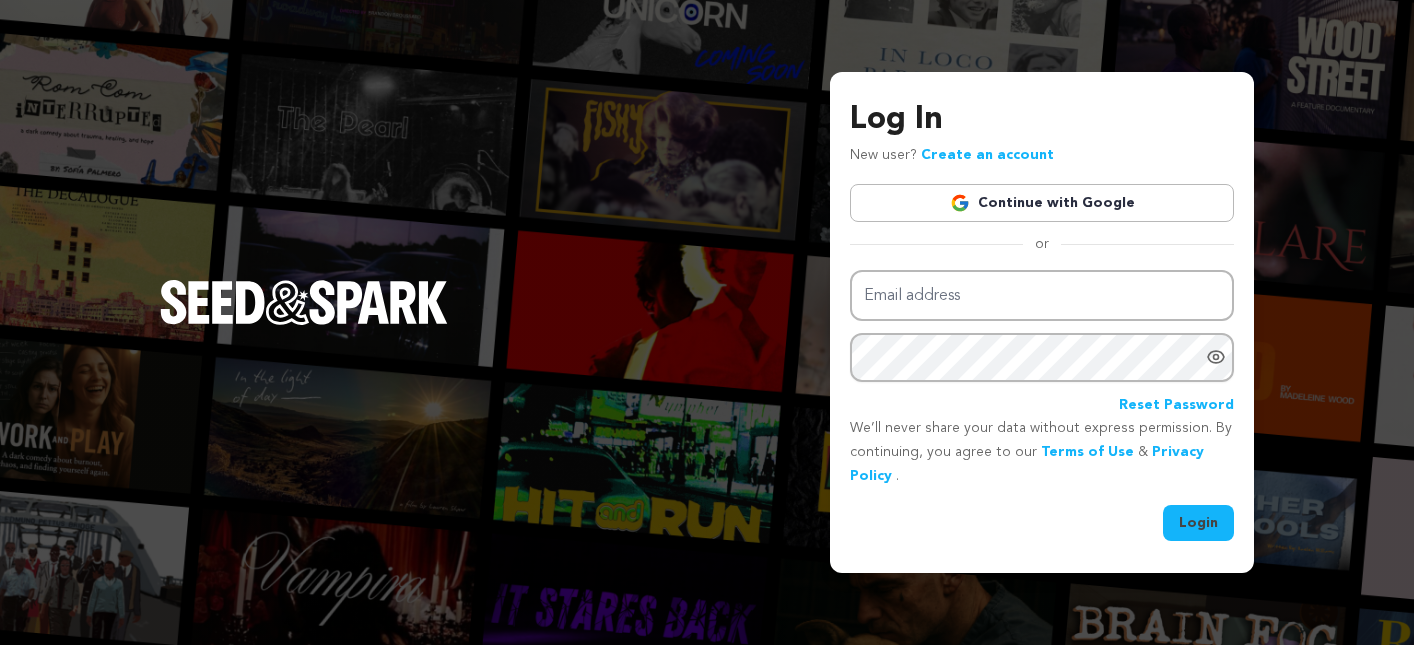 scroll, scrollTop: 0, scrollLeft: 0, axis: both 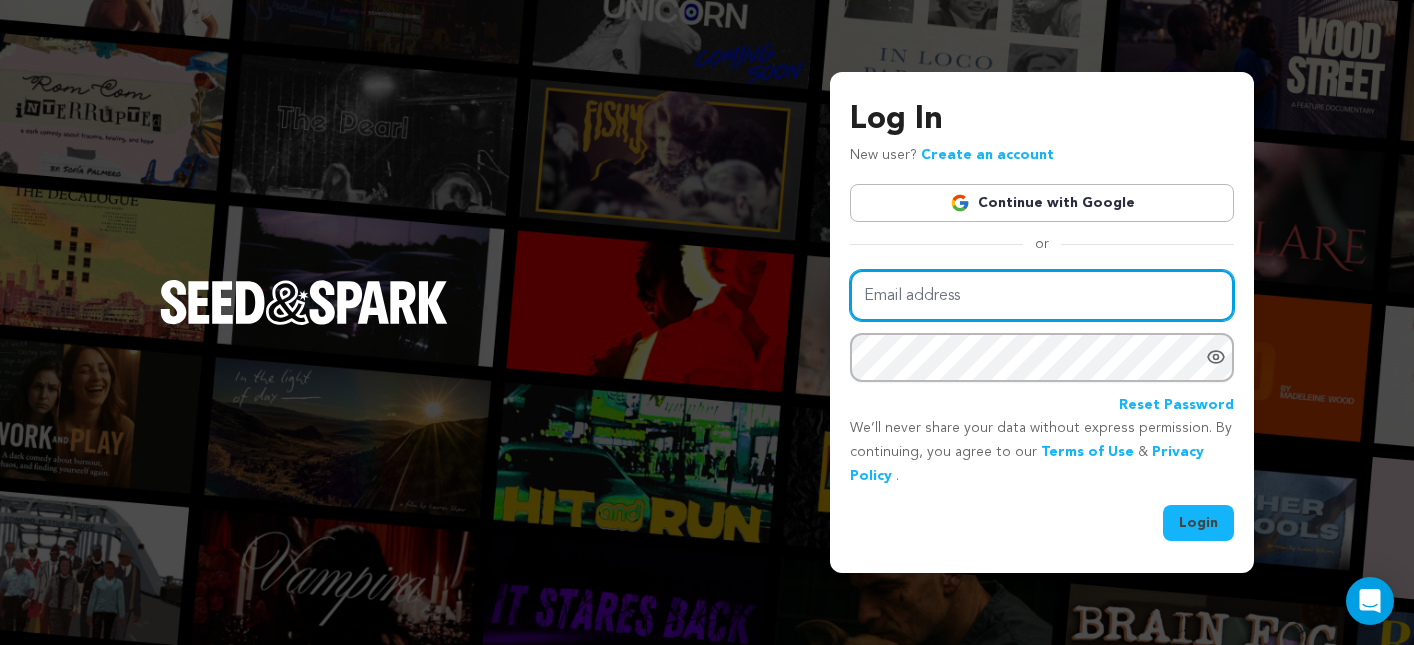 type on "dayoffprod@gmail.com" 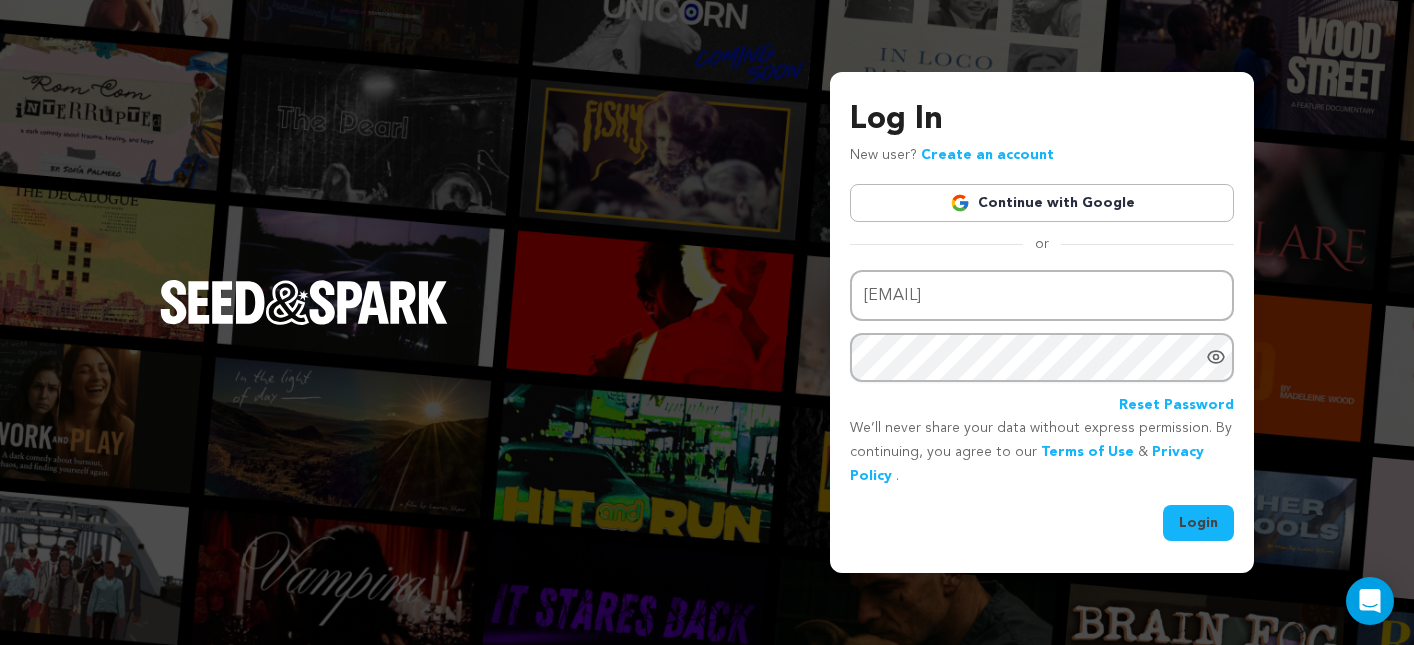 click on "Login" at bounding box center (1198, 523) 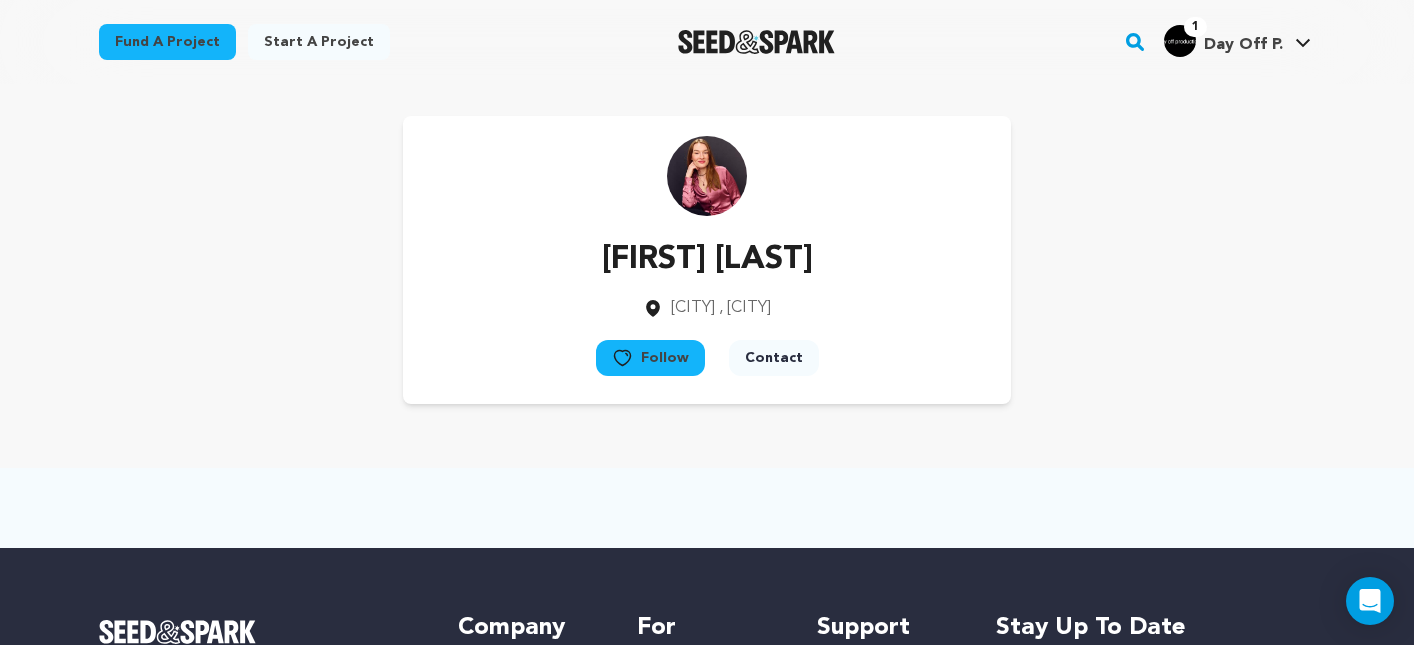 scroll, scrollTop: 0, scrollLeft: 0, axis: both 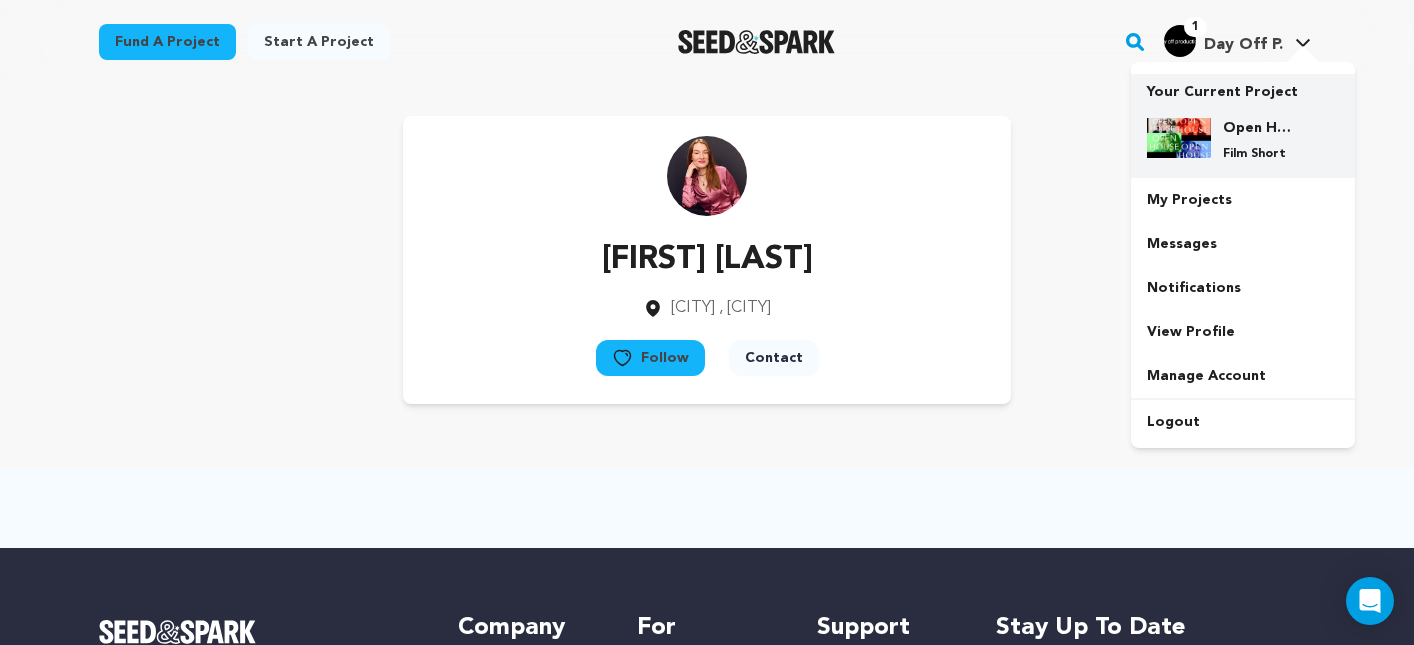 click on "Film Short" at bounding box center [1259, 154] 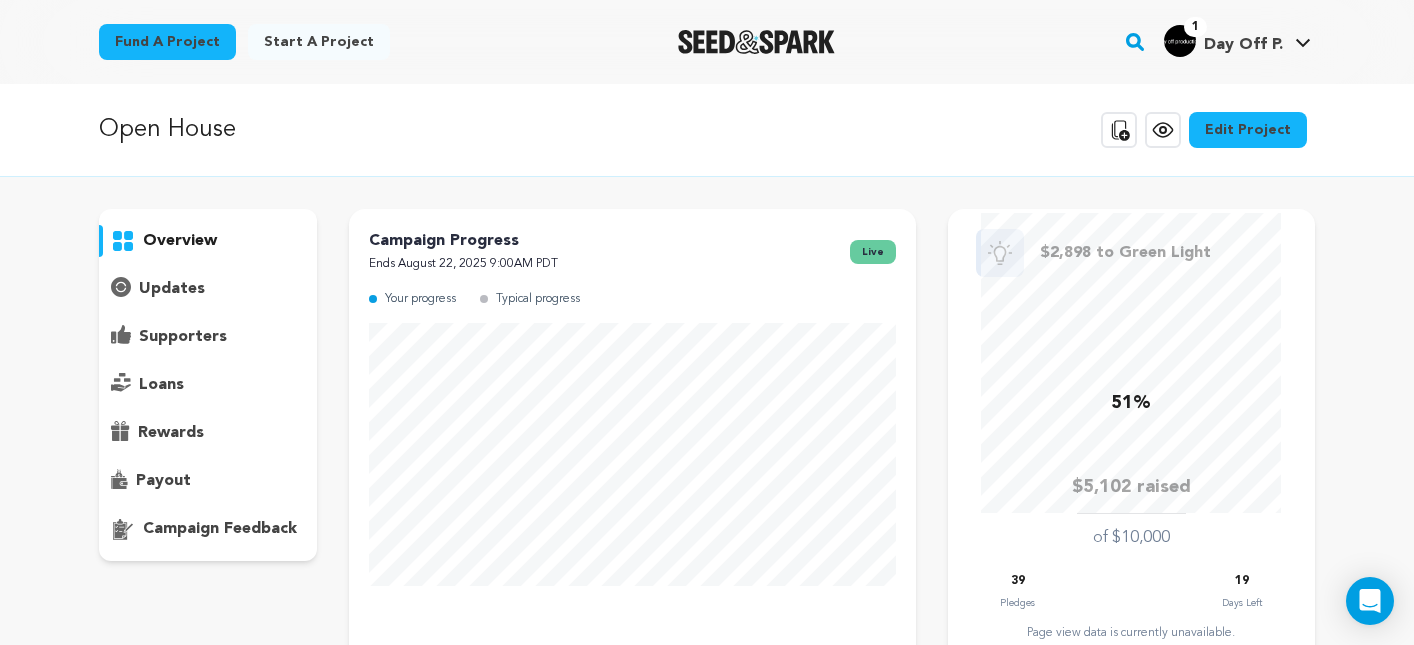 scroll, scrollTop: 0, scrollLeft: 0, axis: both 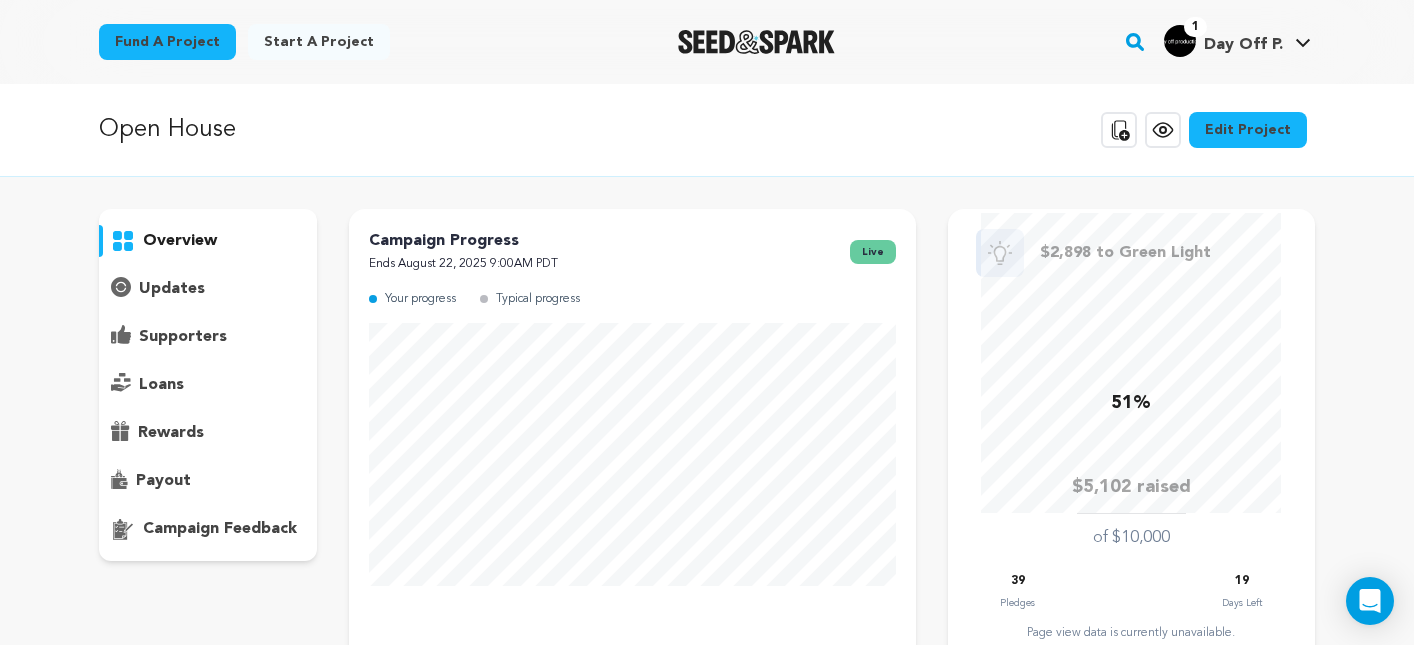 click 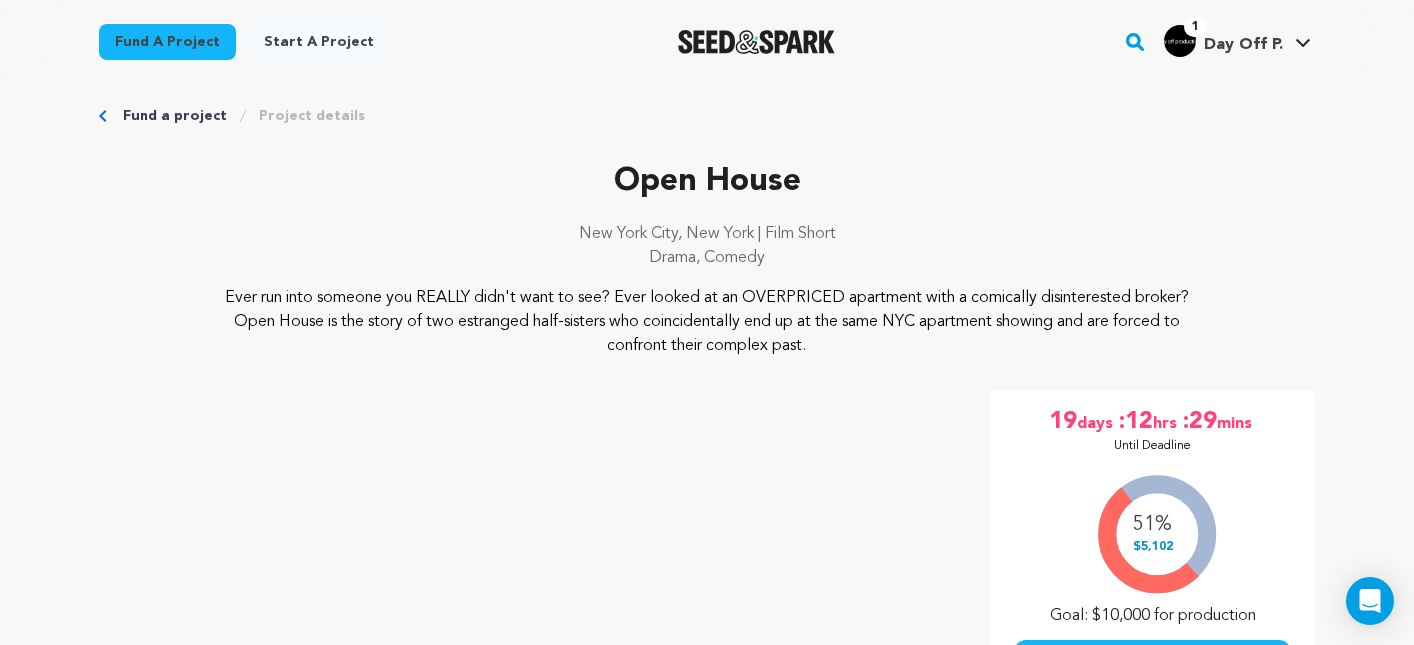 scroll, scrollTop: 0, scrollLeft: 0, axis: both 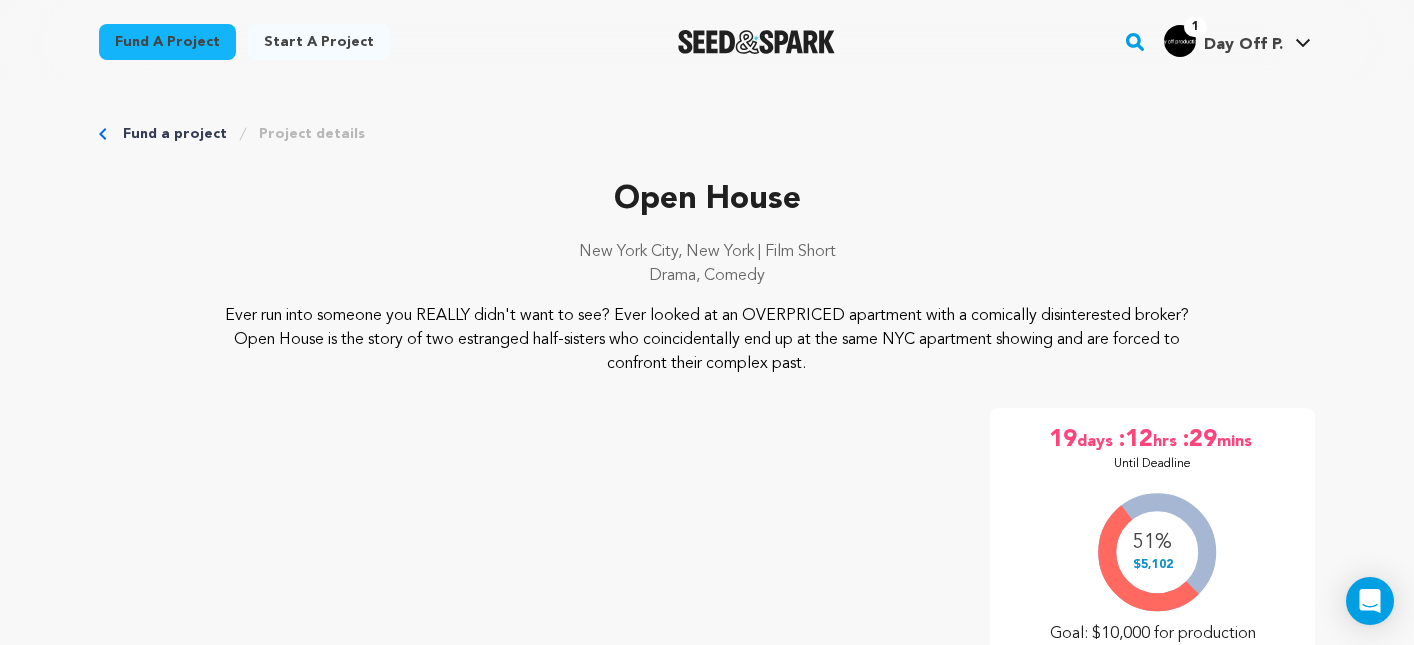 click at bounding box center [756, 42] 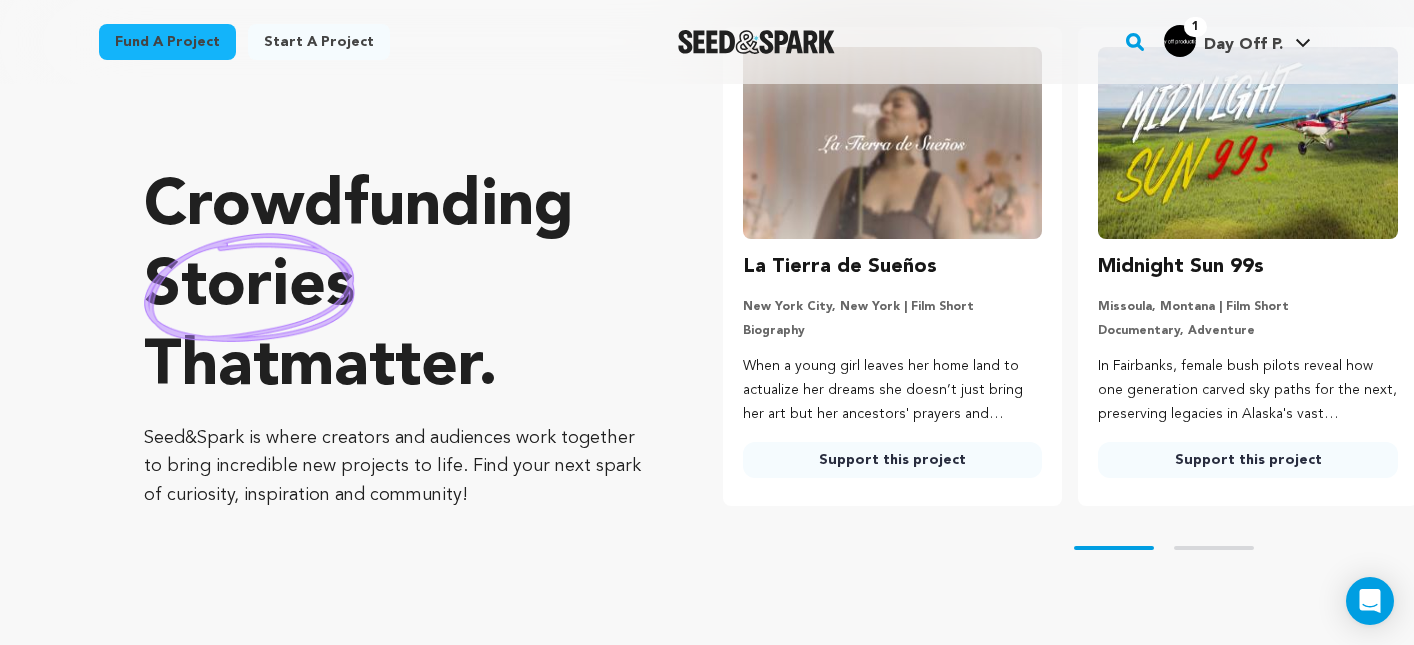 scroll, scrollTop: 60, scrollLeft: 0, axis: vertical 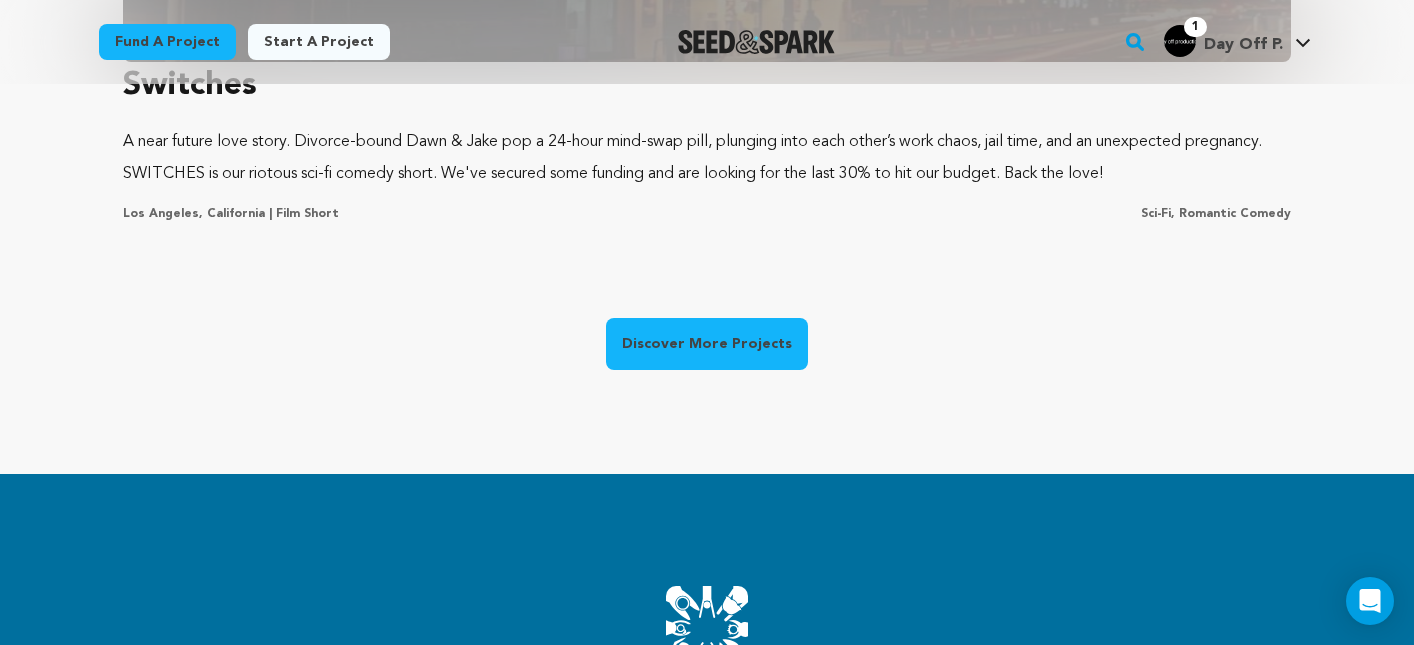 click on "Discover More Projects" at bounding box center (707, 344) 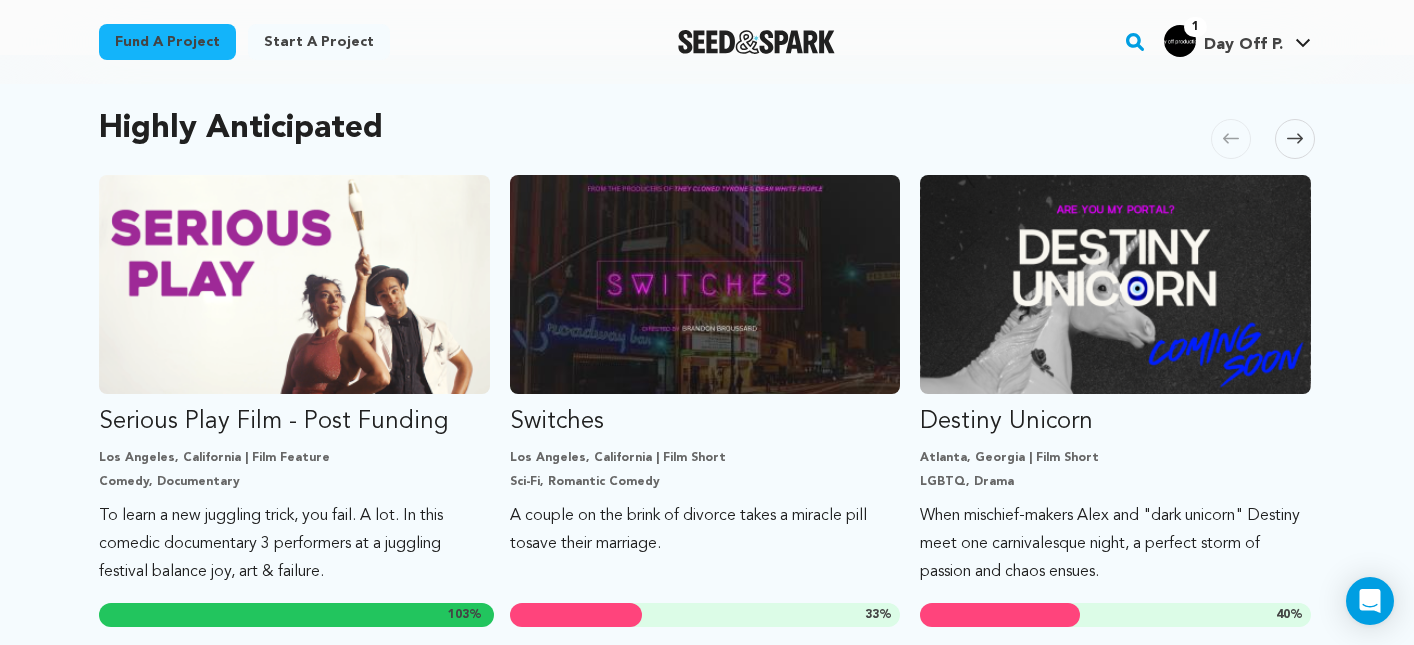 scroll, scrollTop: 1047, scrollLeft: 0, axis: vertical 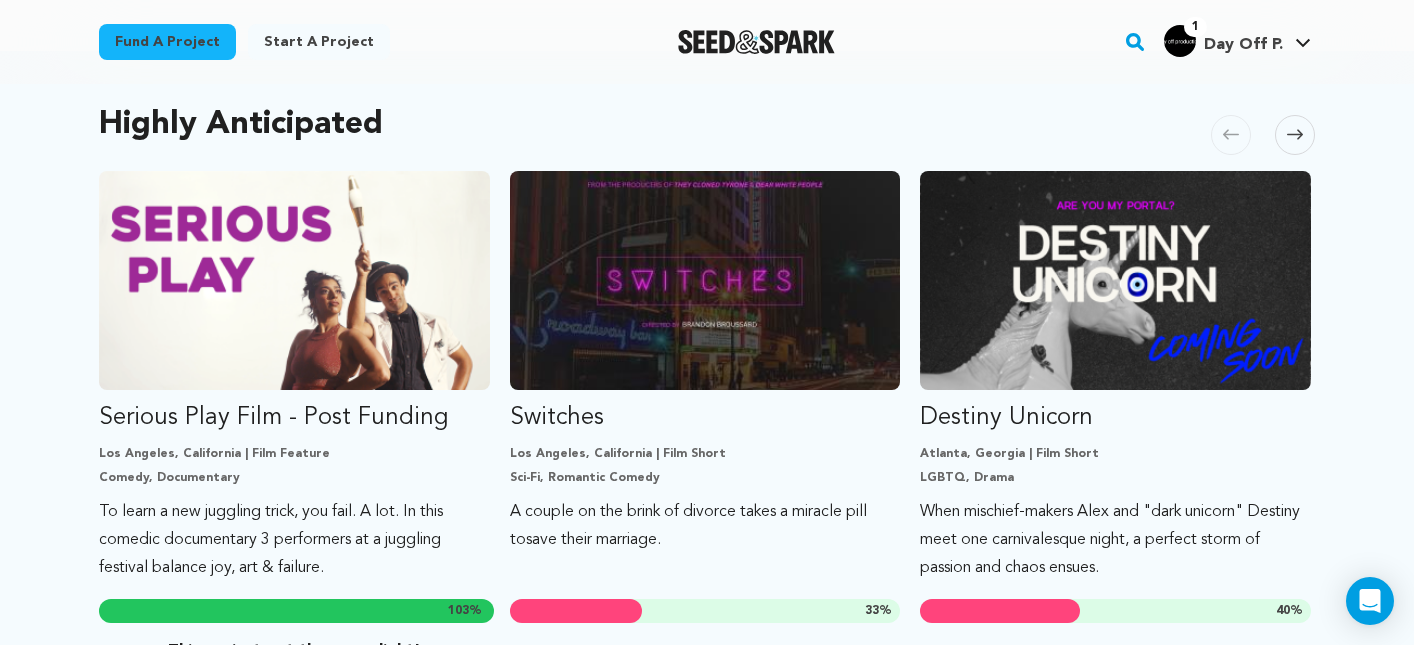 click 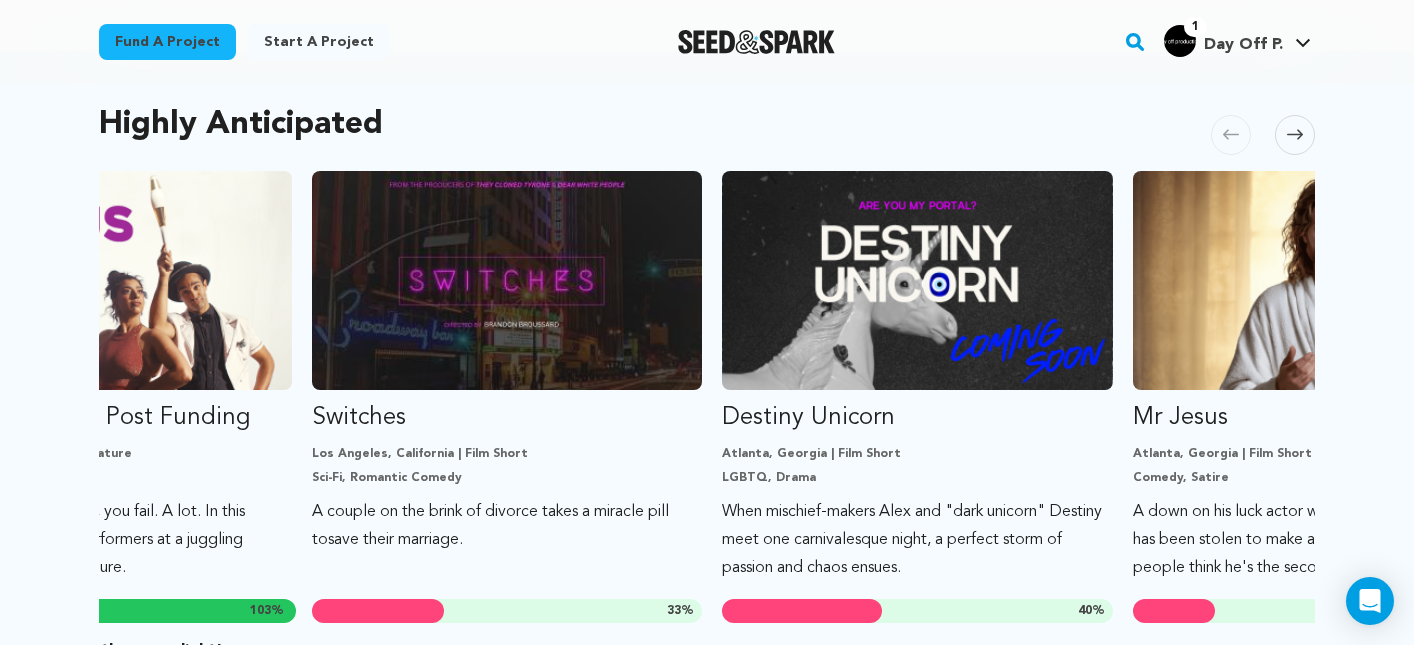 scroll, scrollTop: 0, scrollLeft: 410, axis: horizontal 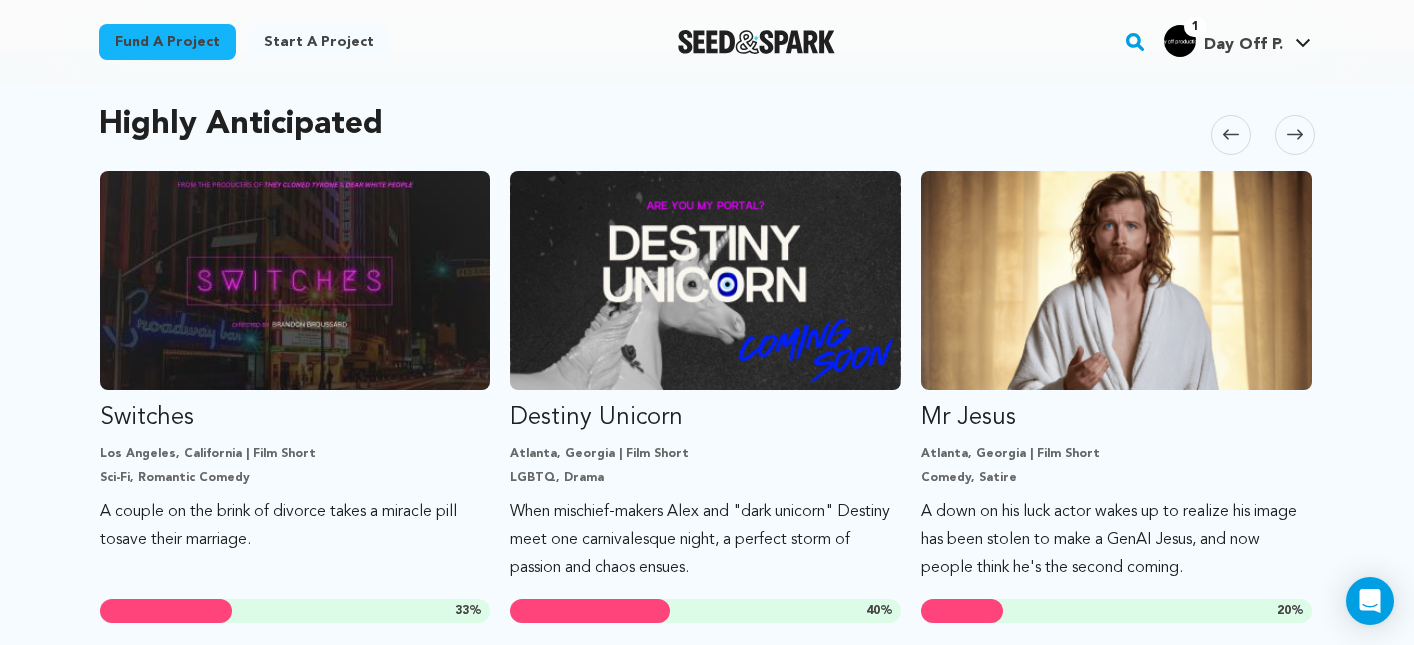 click 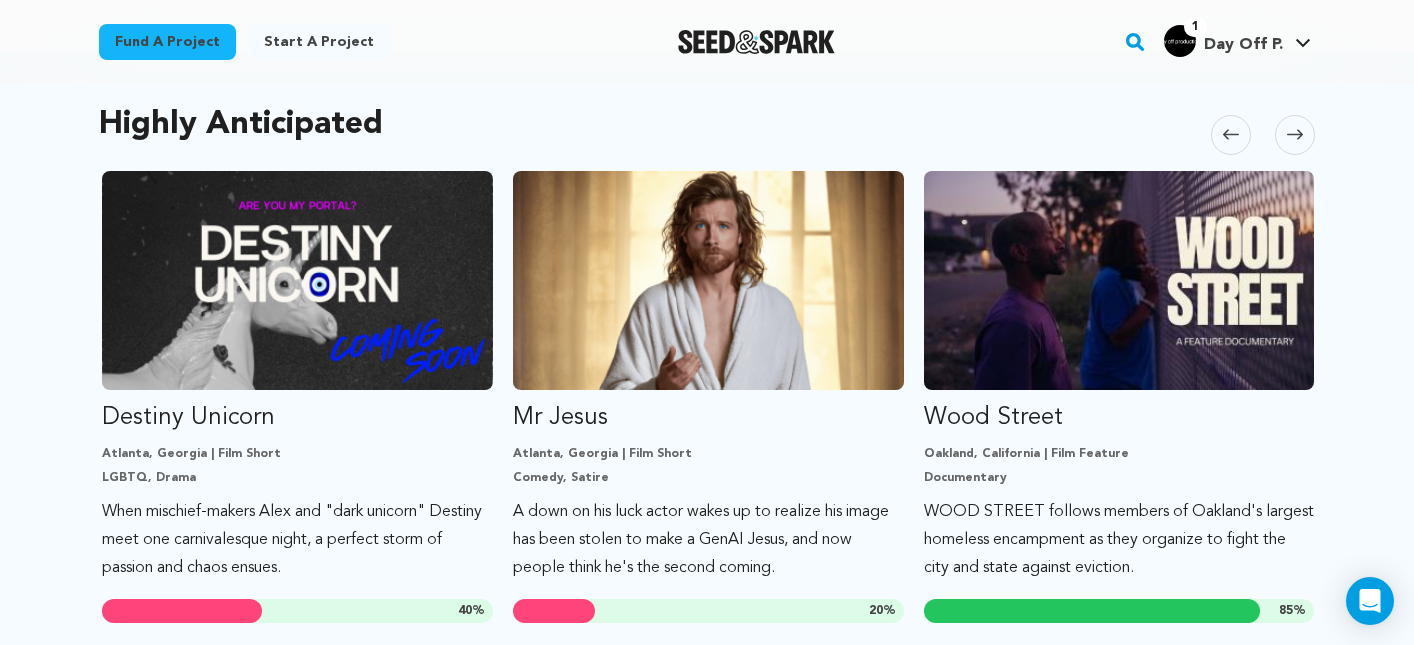 scroll, scrollTop: 0, scrollLeft: 821, axis: horizontal 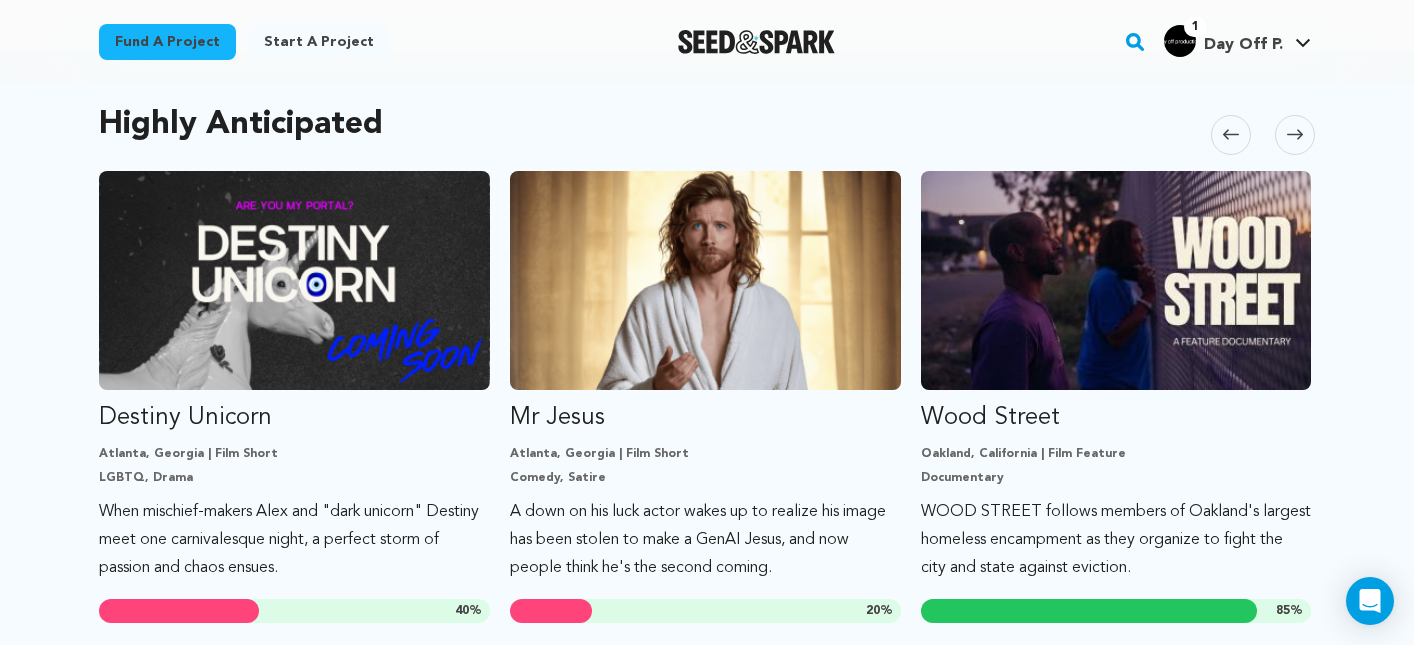 click at bounding box center (1295, 135) 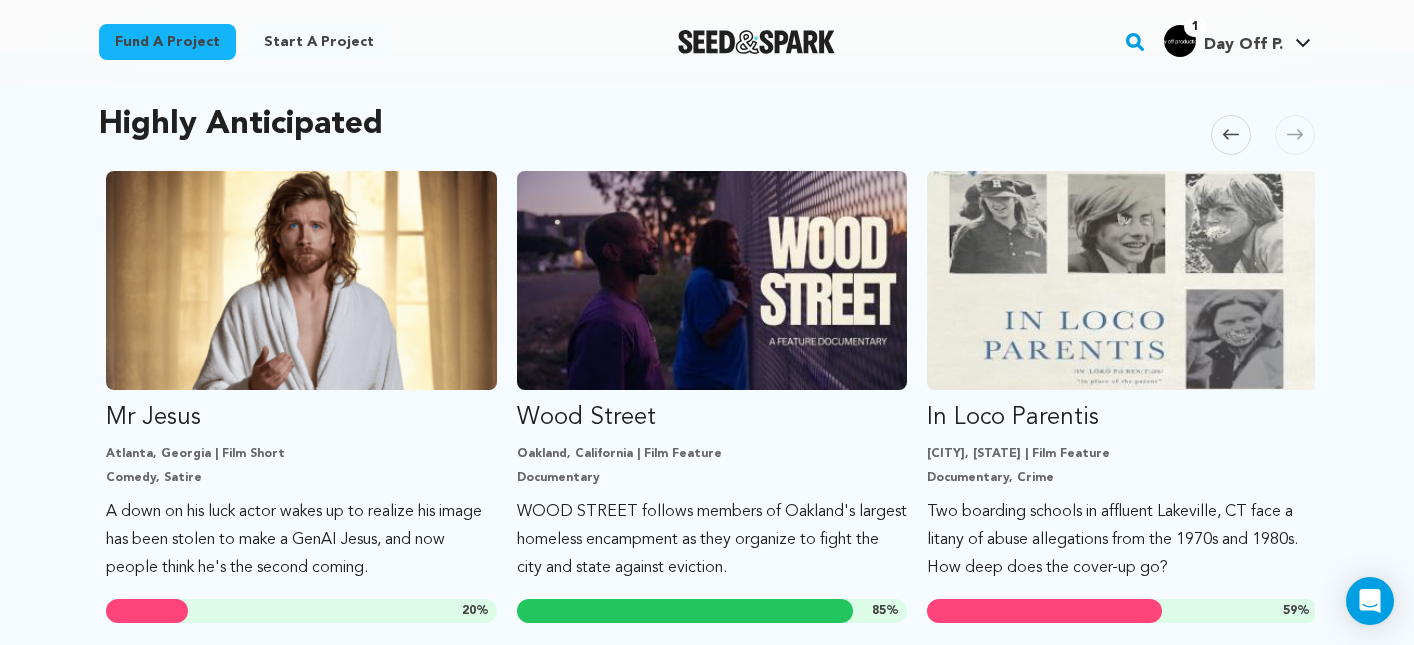 scroll, scrollTop: 0, scrollLeft: 1232, axis: horizontal 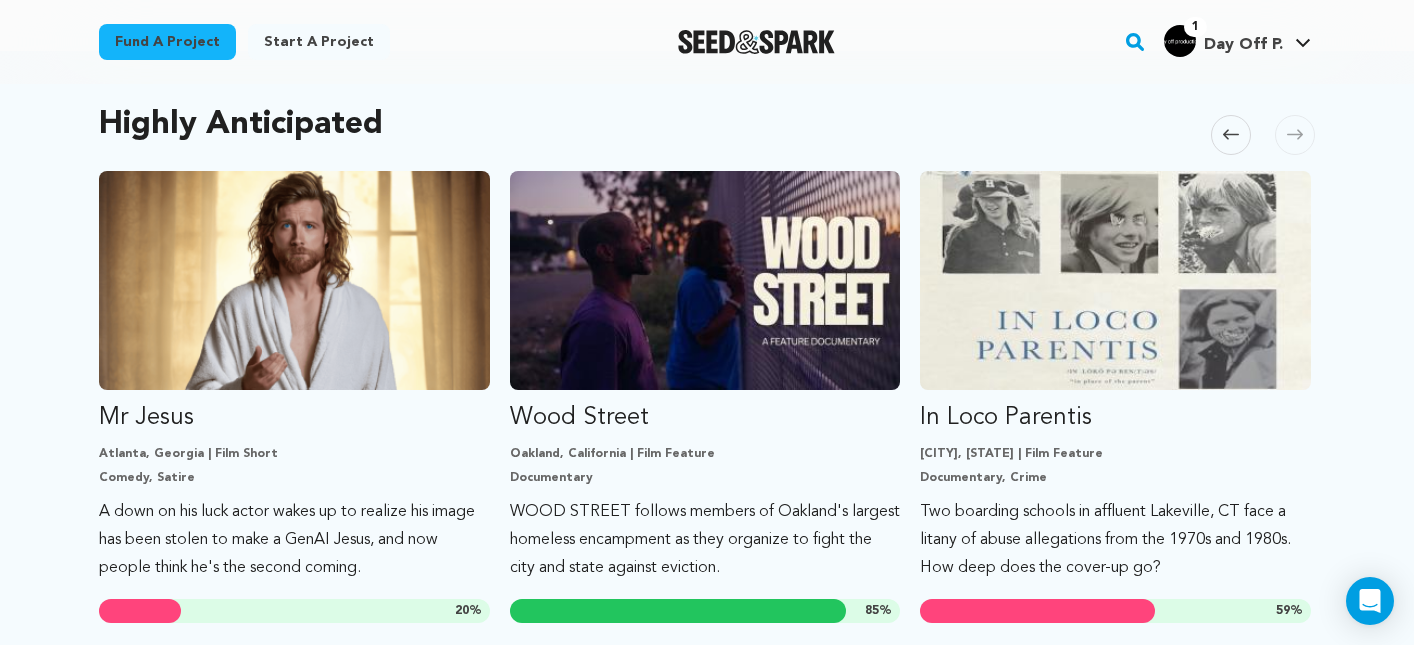 click at bounding box center [1231, 135] 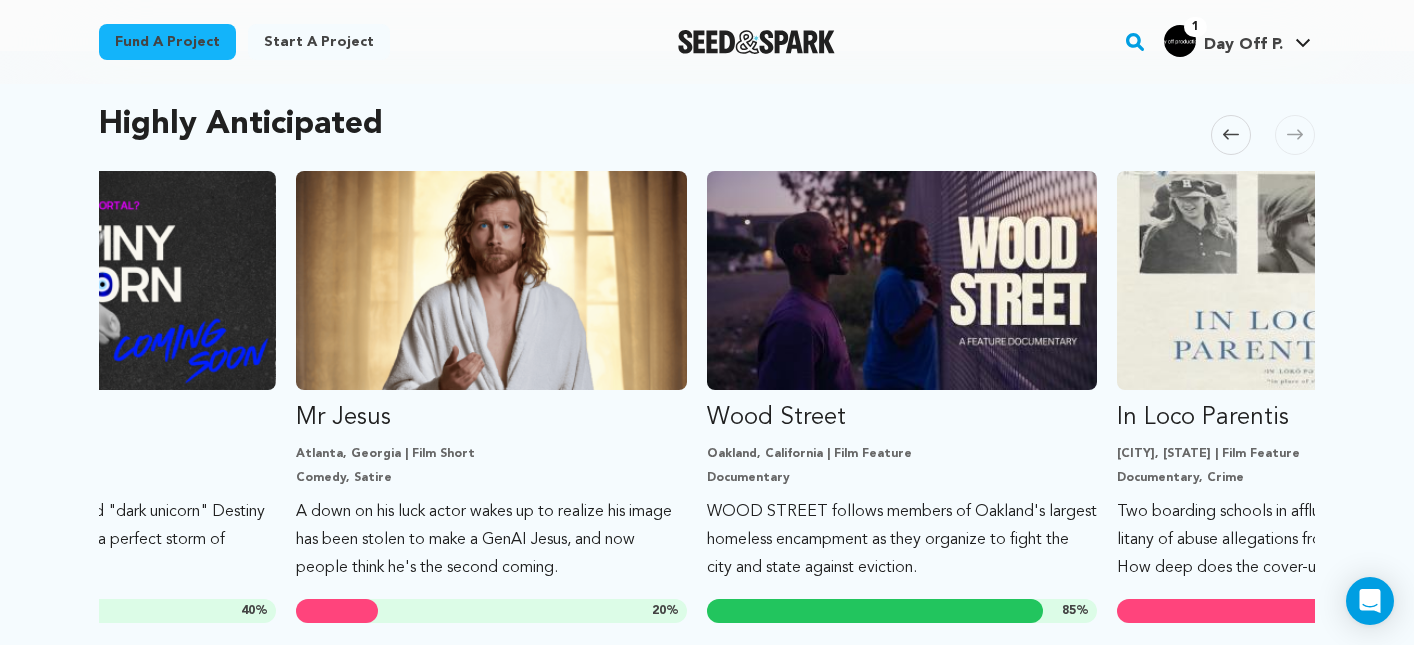 scroll, scrollTop: 0, scrollLeft: 821, axis: horizontal 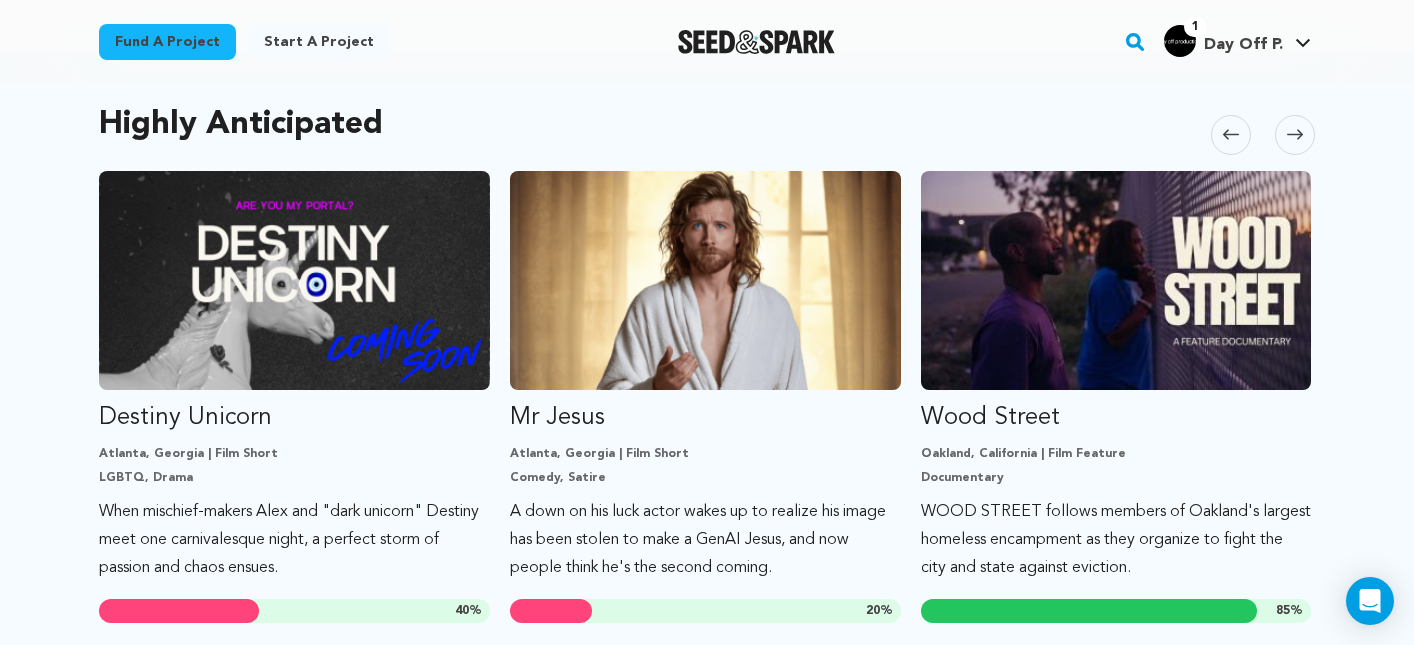 click at bounding box center (1231, 135) 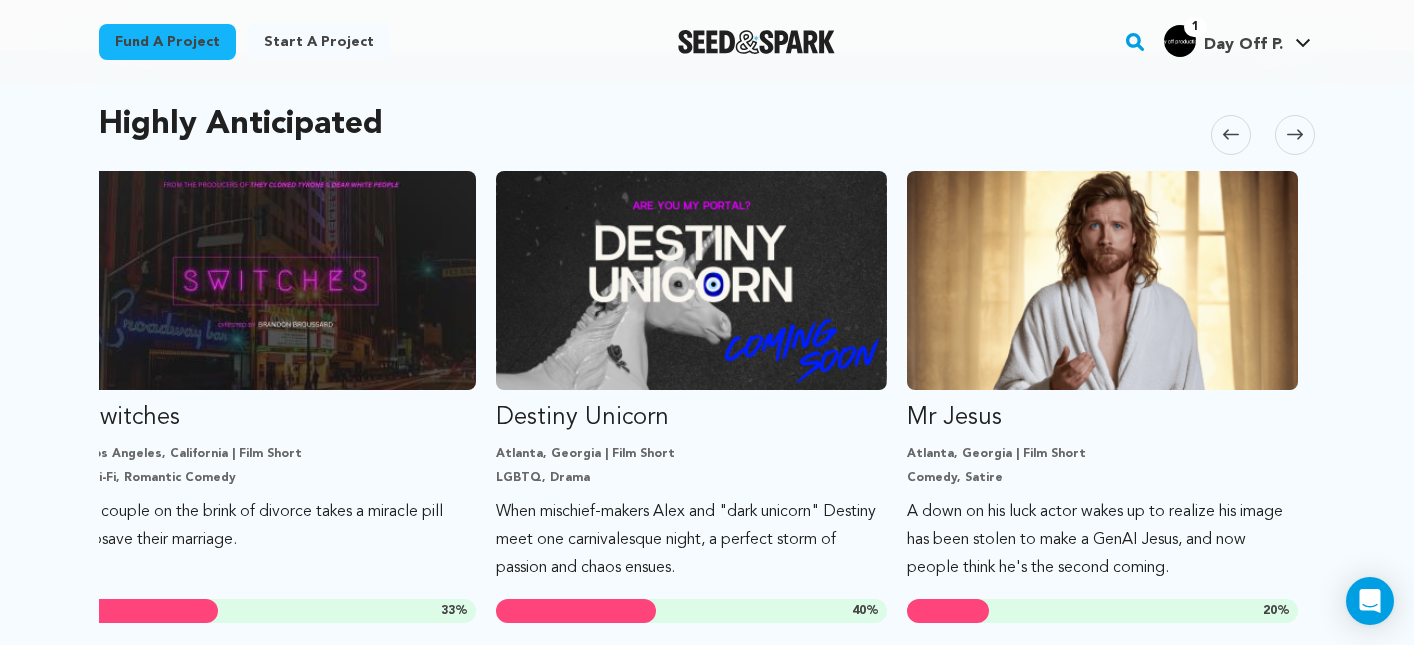scroll, scrollTop: 0, scrollLeft: 410, axis: horizontal 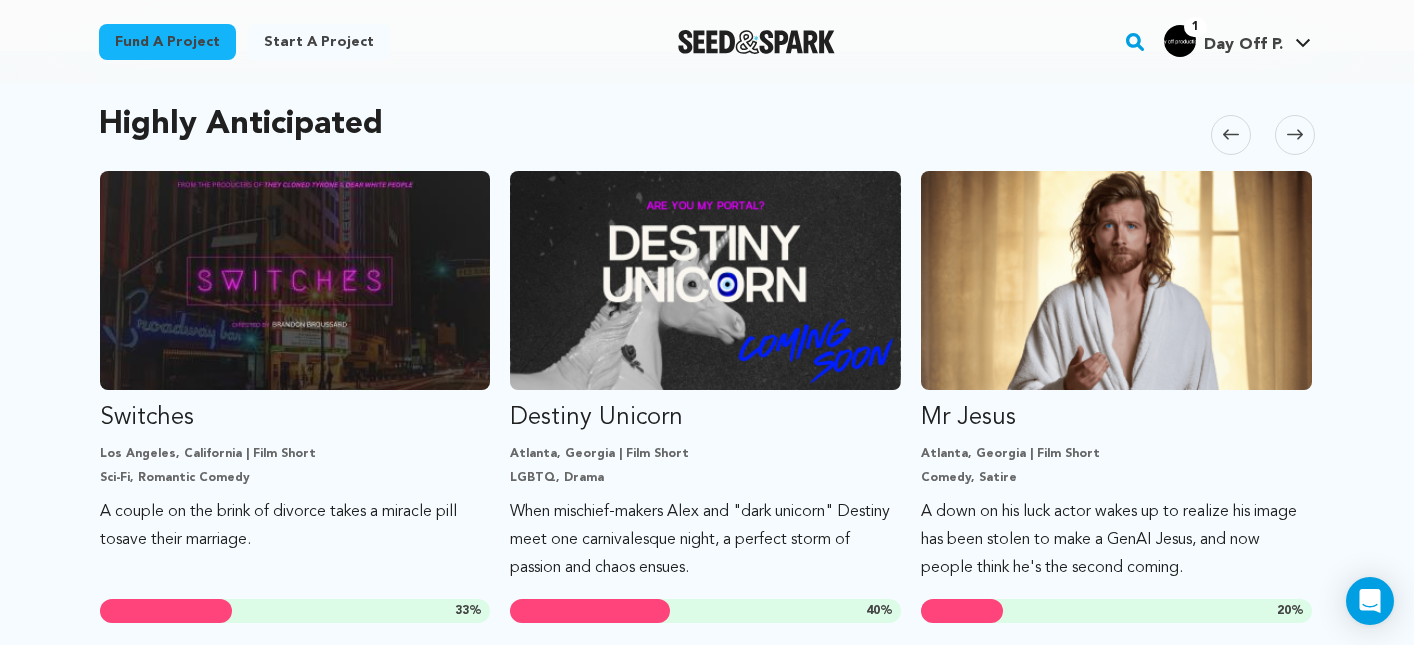 click at bounding box center [1231, 135] 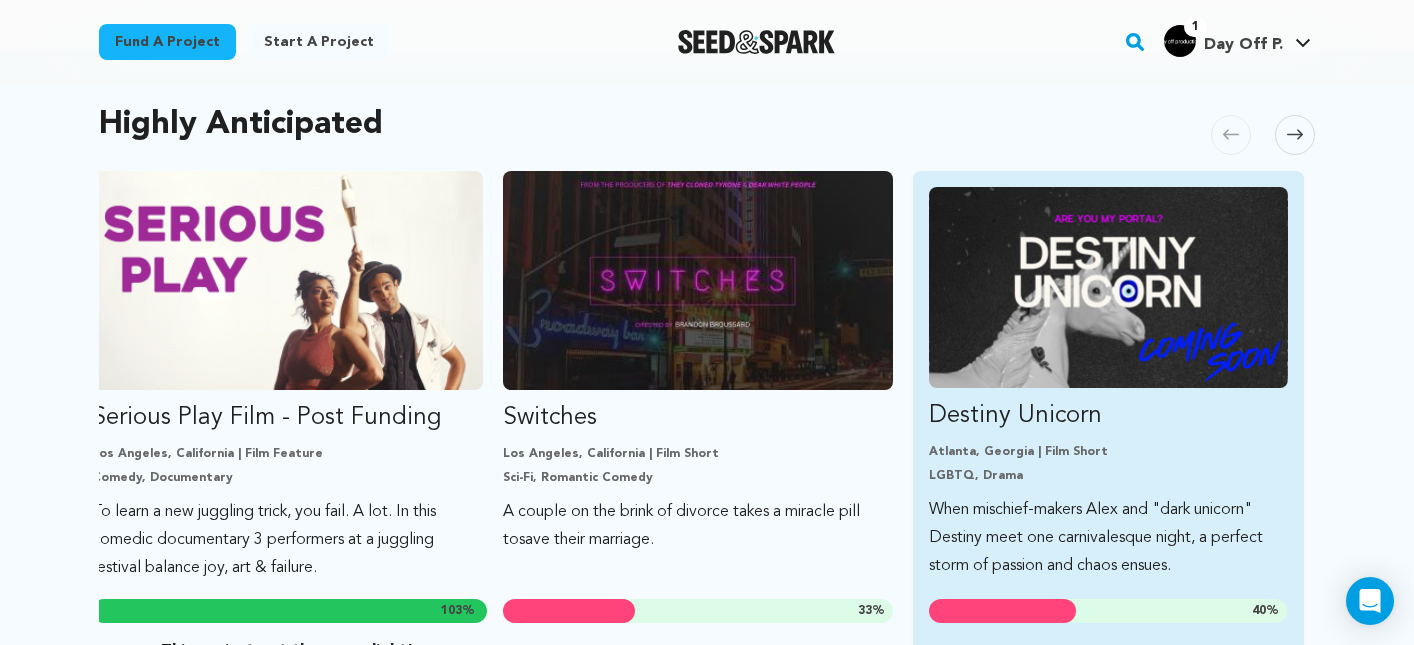 scroll, scrollTop: 0, scrollLeft: 0, axis: both 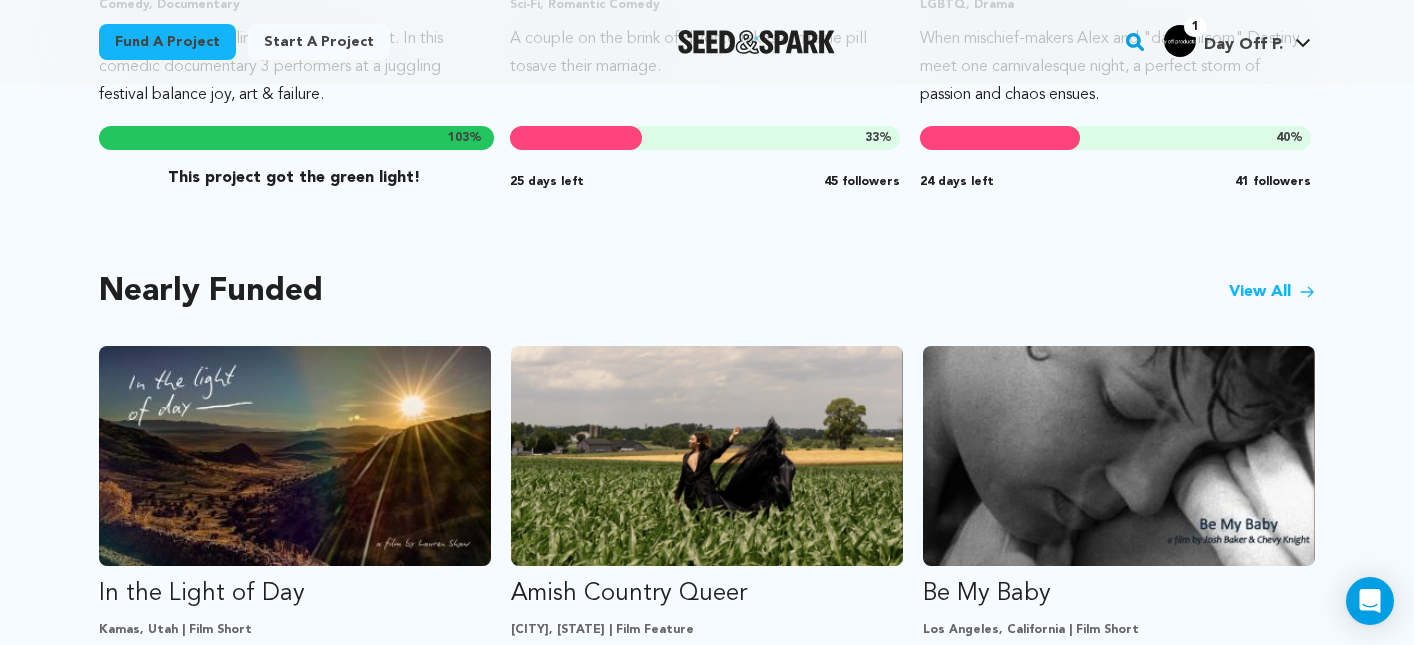 click on "View All" at bounding box center (1272, 292) 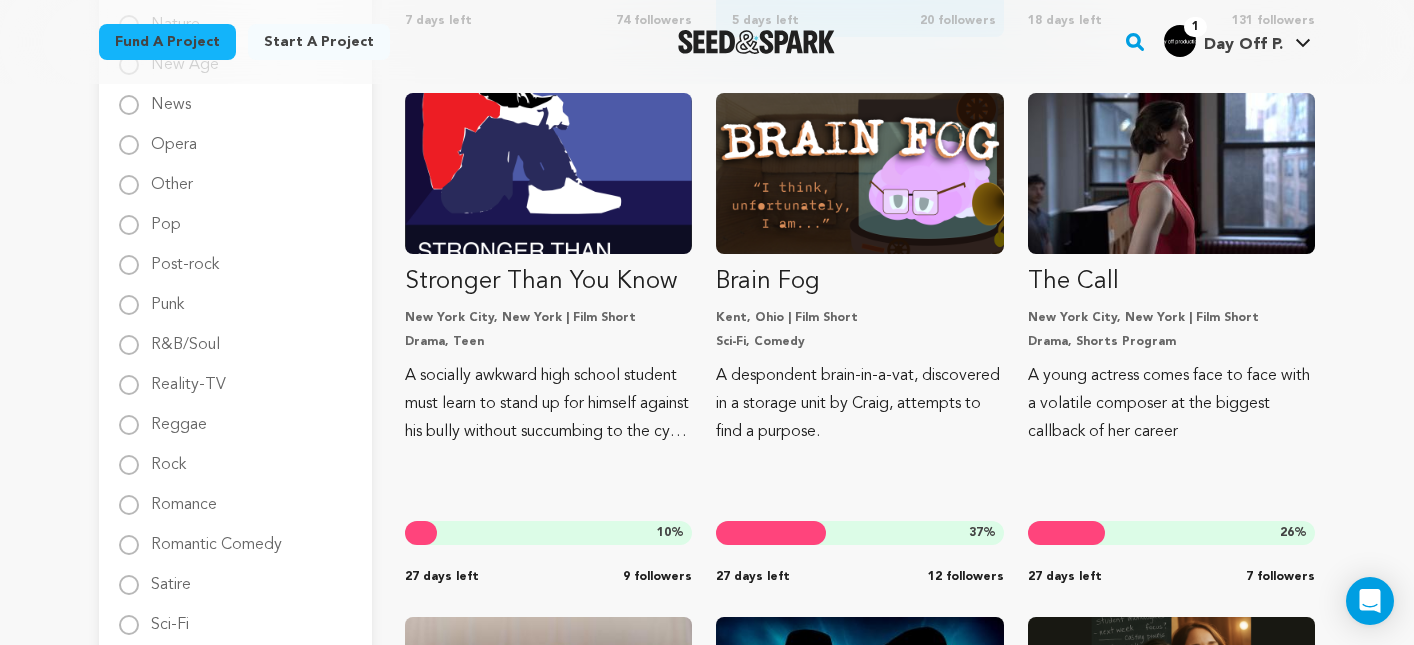 scroll, scrollTop: 2373, scrollLeft: 0, axis: vertical 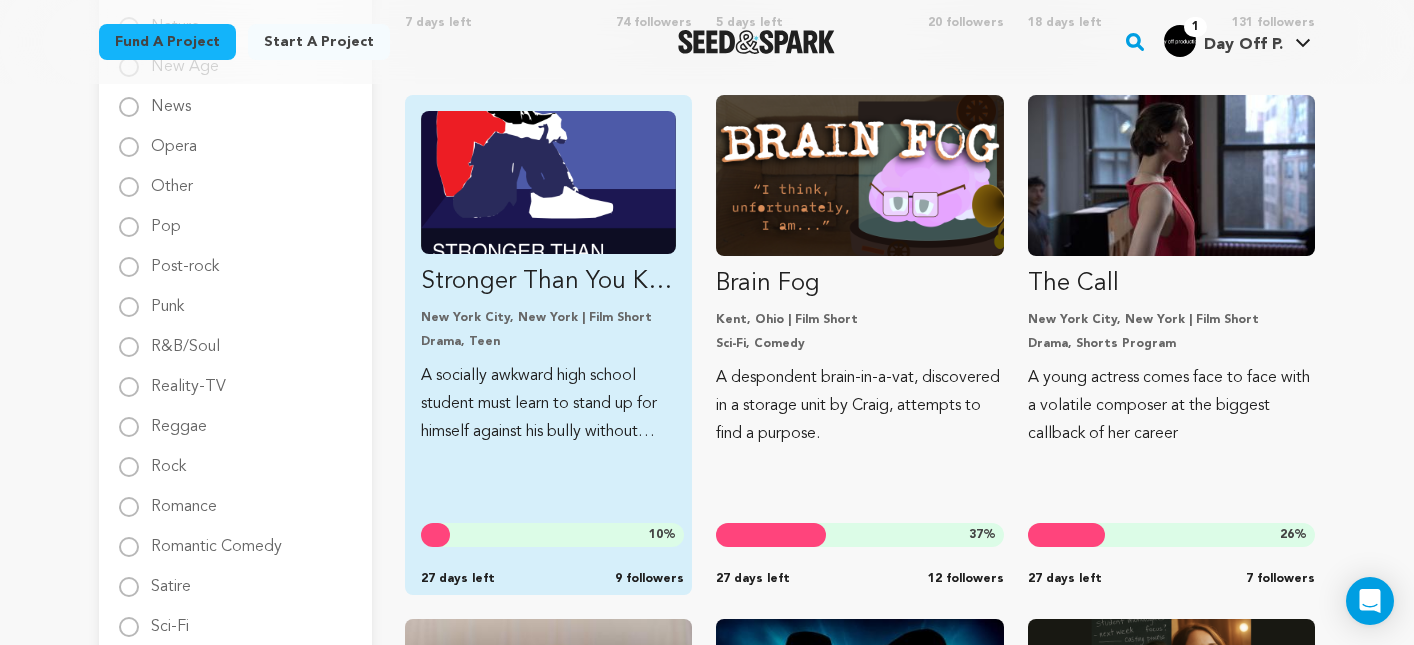 click on "Stronger Than You Know" at bounding box center [548, 282] 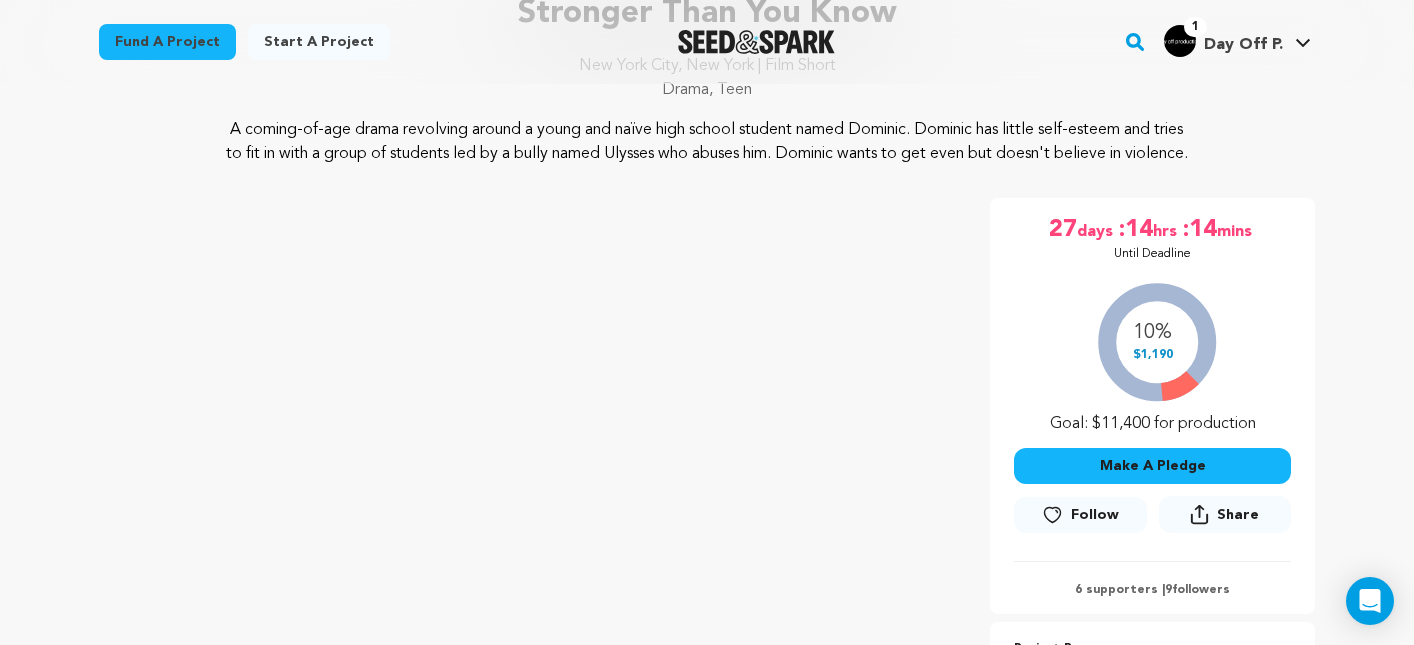 scroll, scrollTop: 0, scrollLeft: 0, axis: both 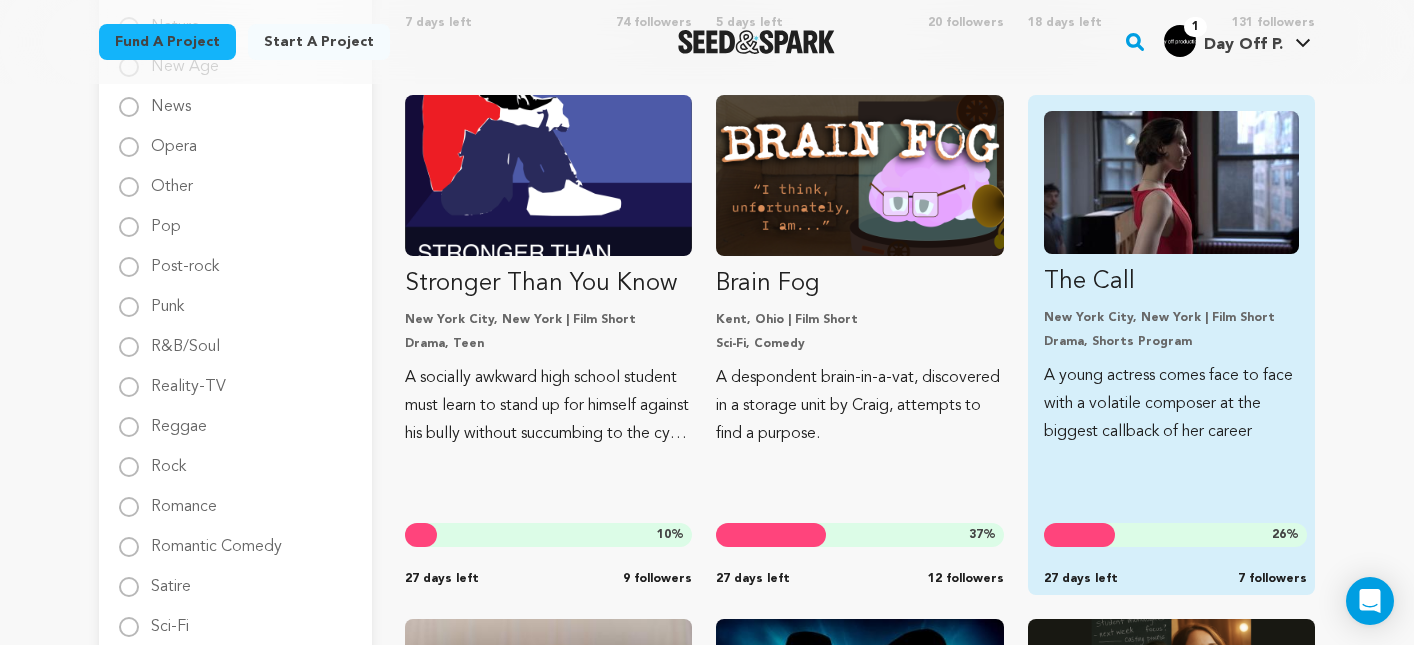 click on "The Call" at bounding box center (1171, 282) 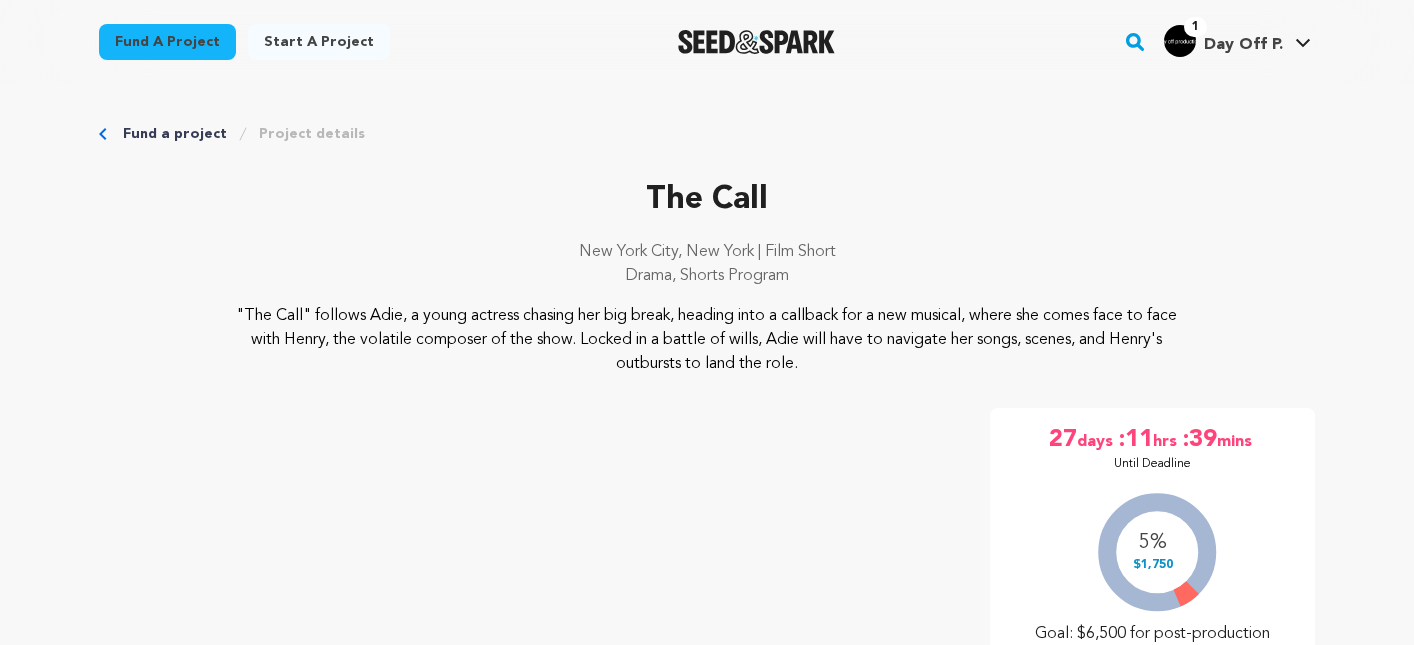 scroll, scrollTop: 0, scrollLeft: 0, axis: both 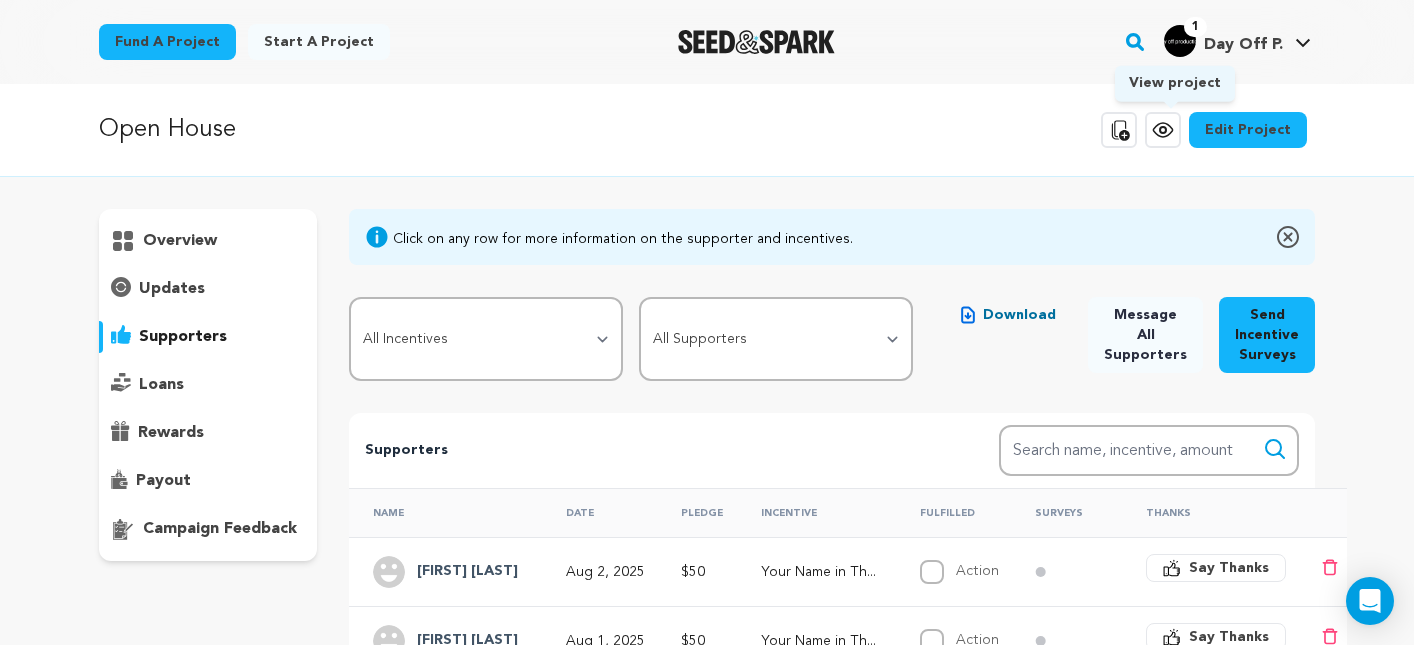 click on "View project" at bounding box center (1163, 130) 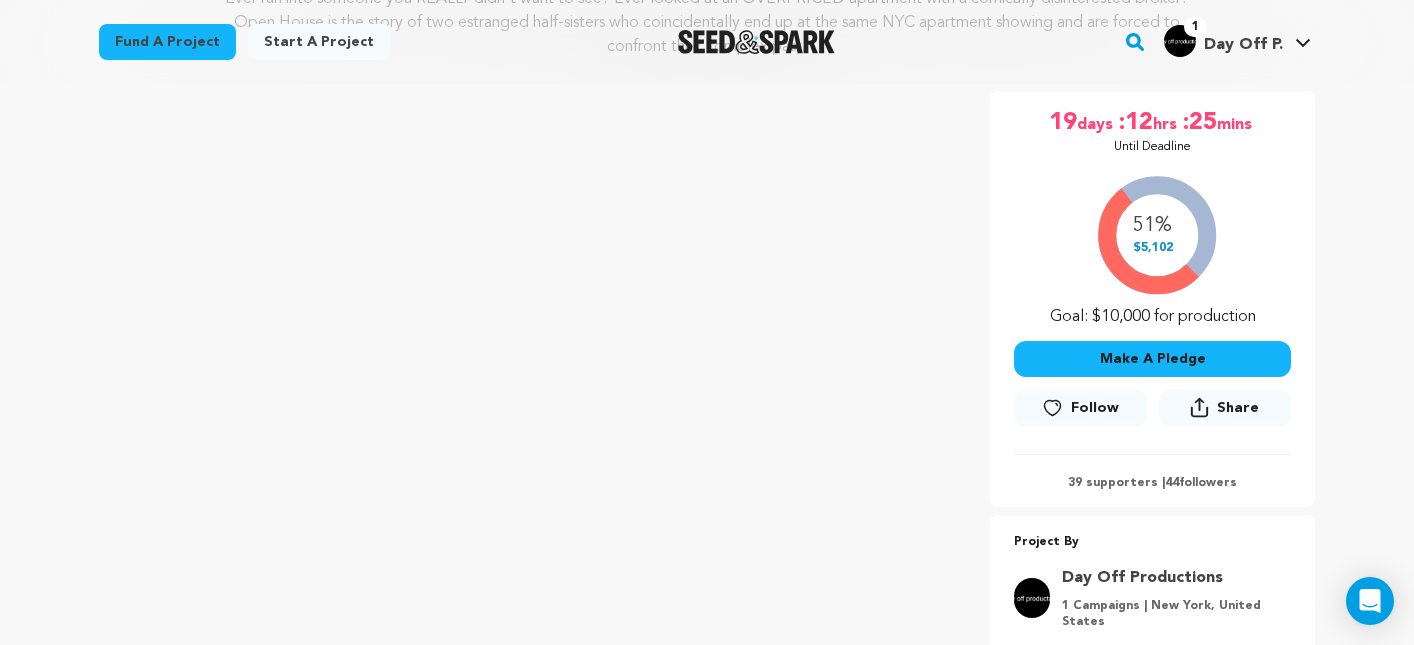 scroll, scrollTop: 322, scrollLeft: 0, axis: vertical 